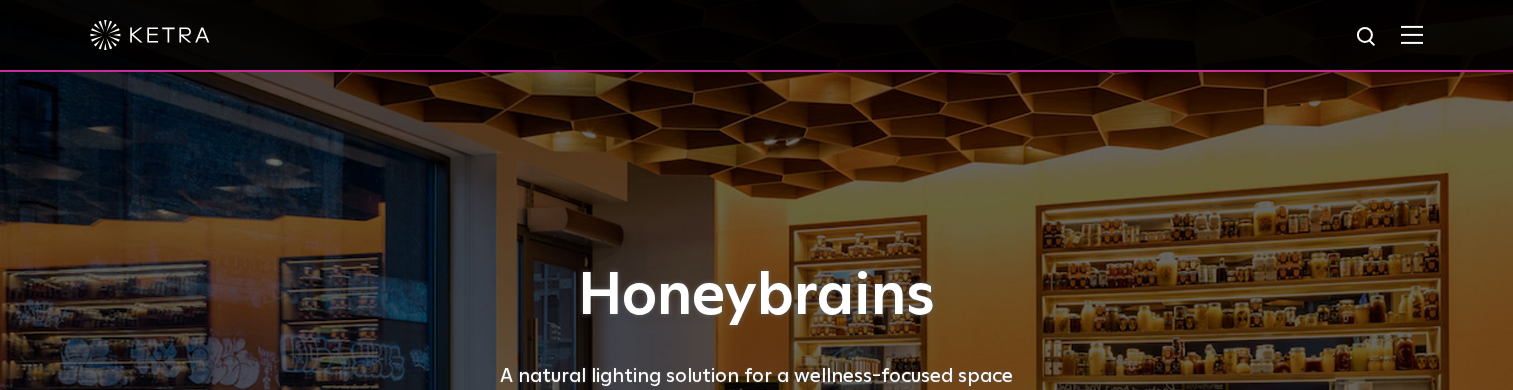 scroll, scrollTop: 1163, scrollLeft: 0, axis: vertical 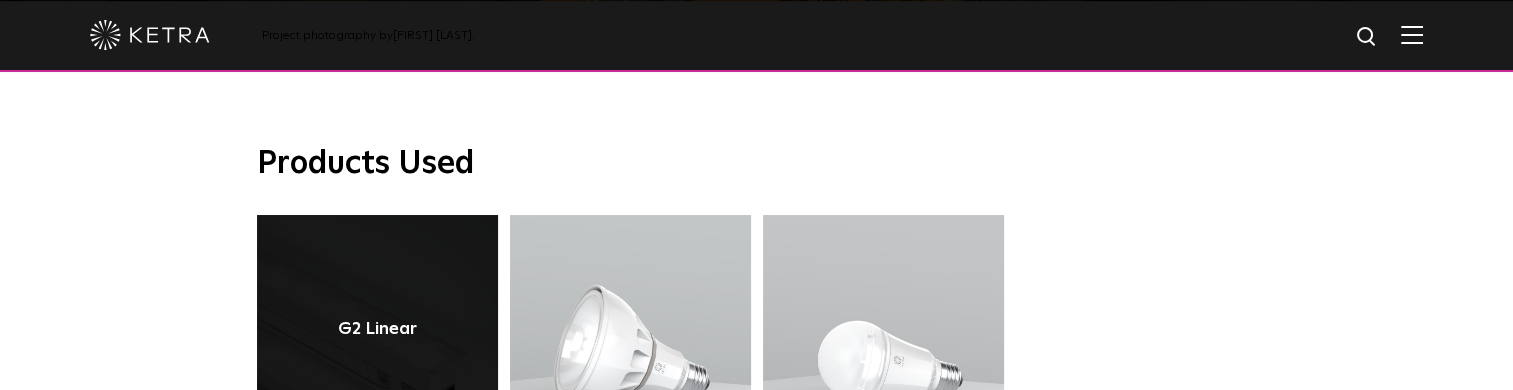 click at bounding box center (377, 330) 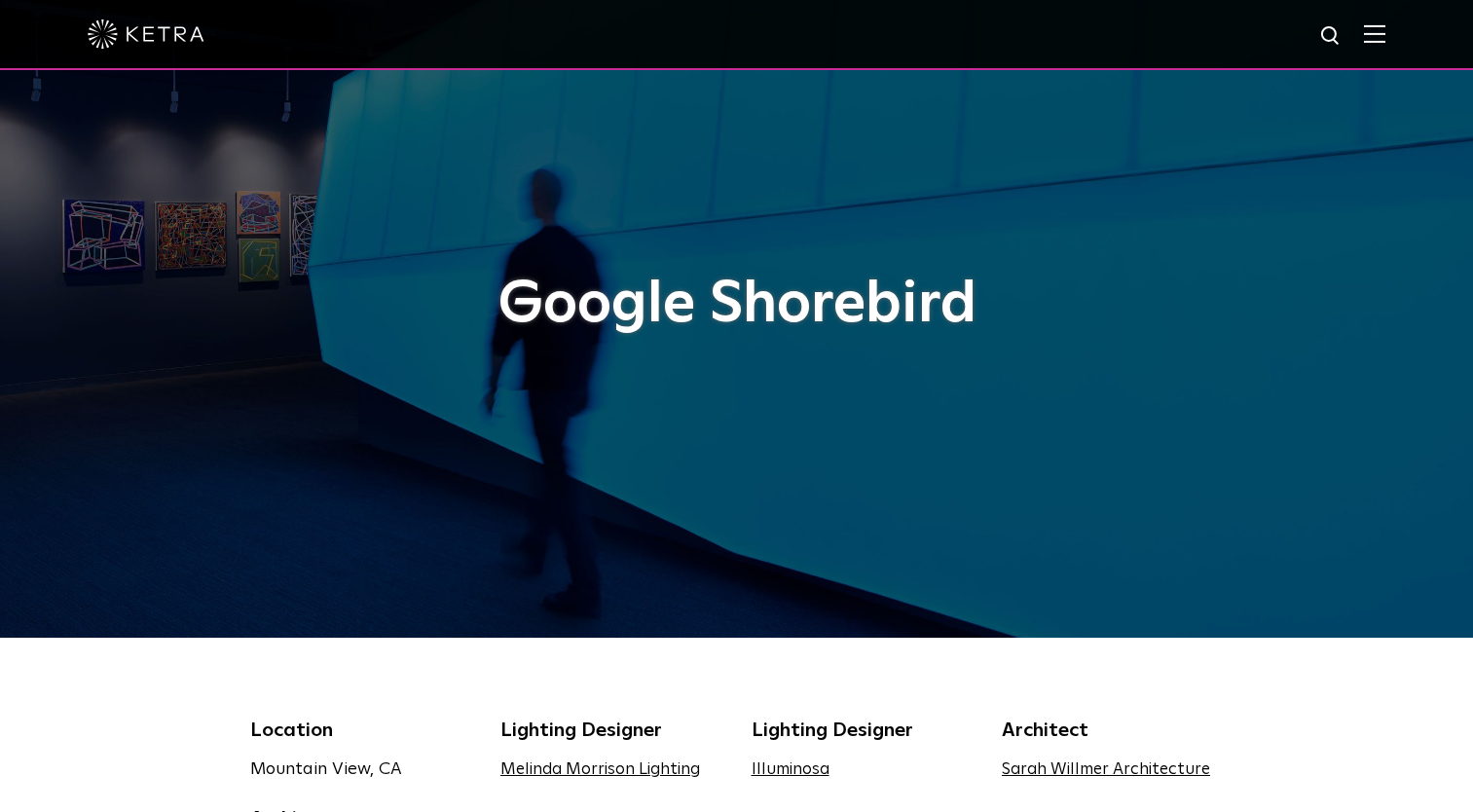 scroll, scrollTop: 931, scrollLeft: 0, axis: vertical 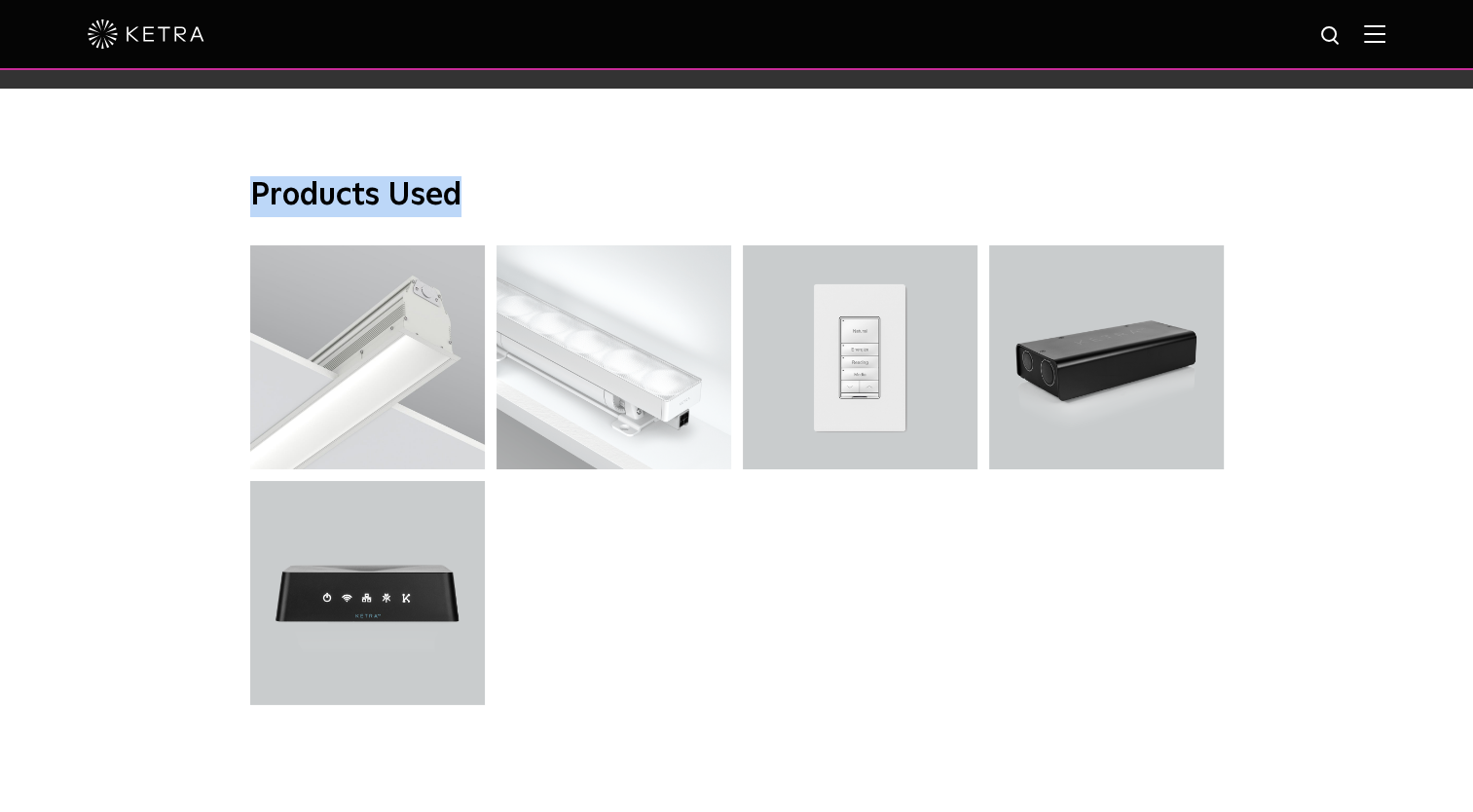 drag, startPoint x: 487, startPoint y: 141, endPoint x: 228, endPoint y: 150, distance: 259.15632 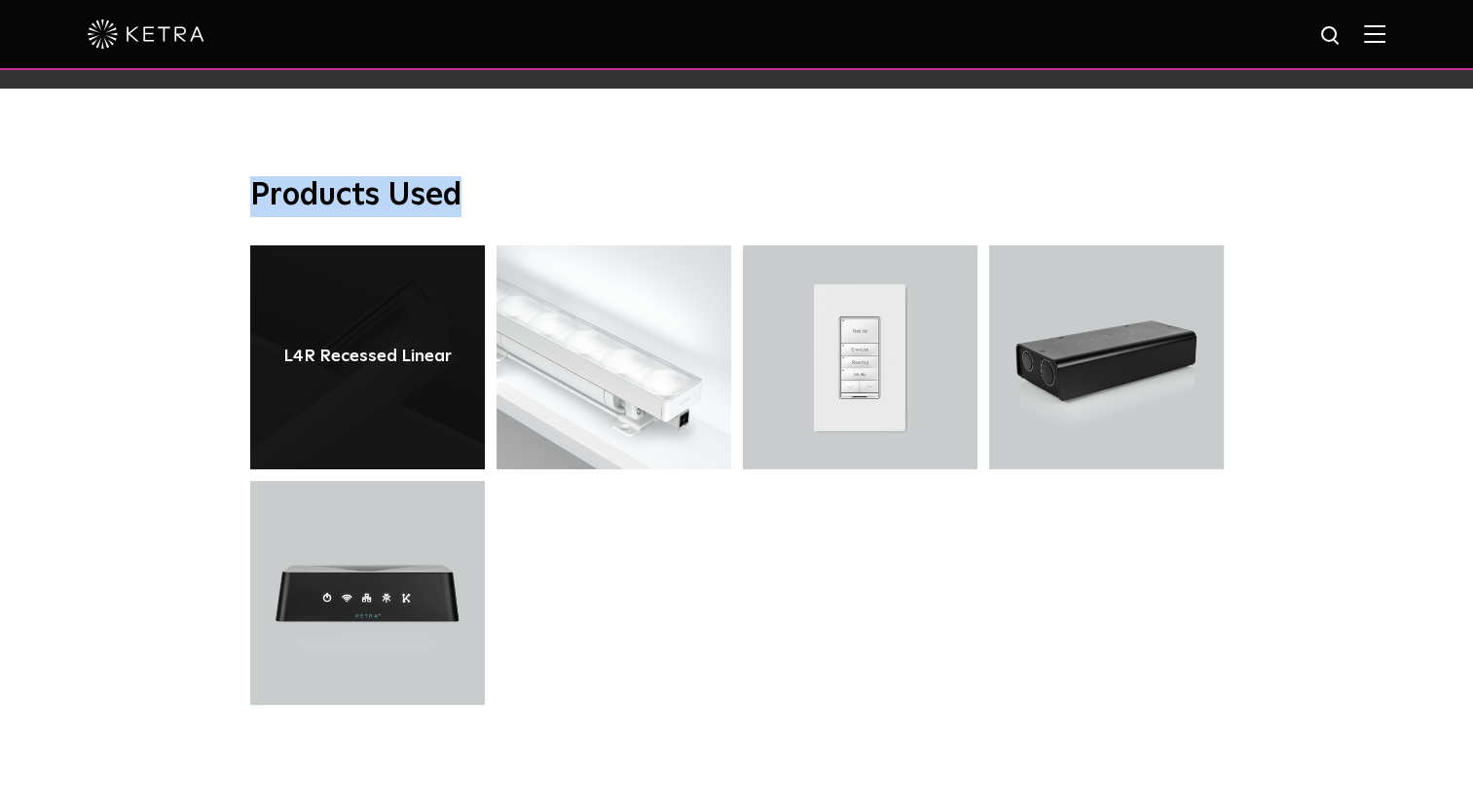 click at bounding box center [367, 357] 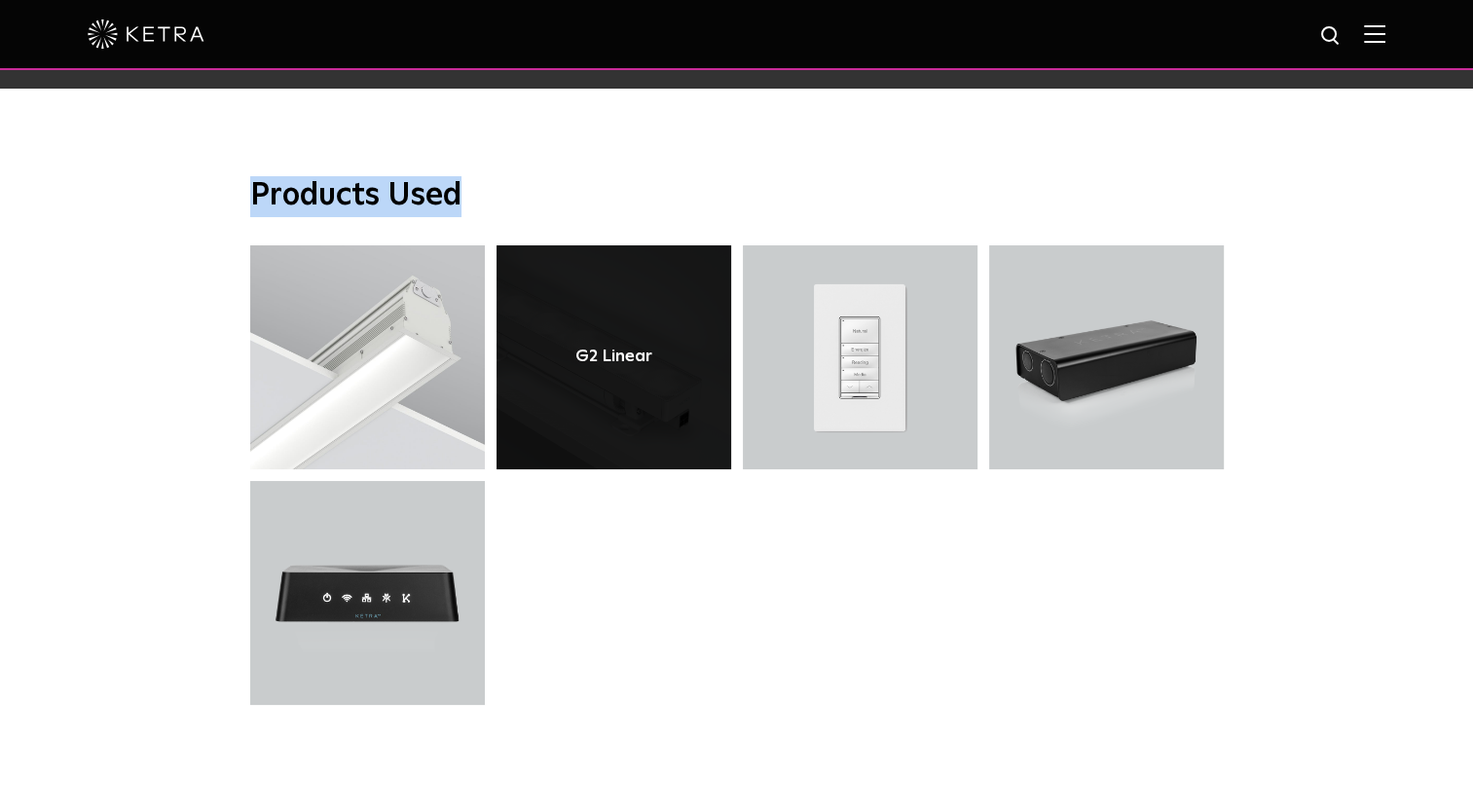 click at bounding box center (613, 357) 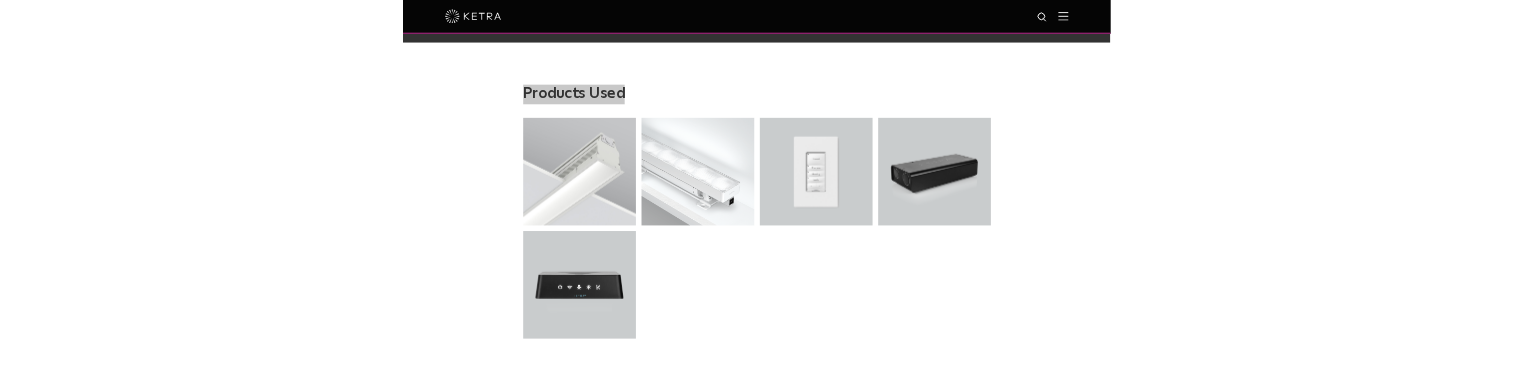 scroll, scrollTop: 5078, scrollLeft: 0, axis: vertical 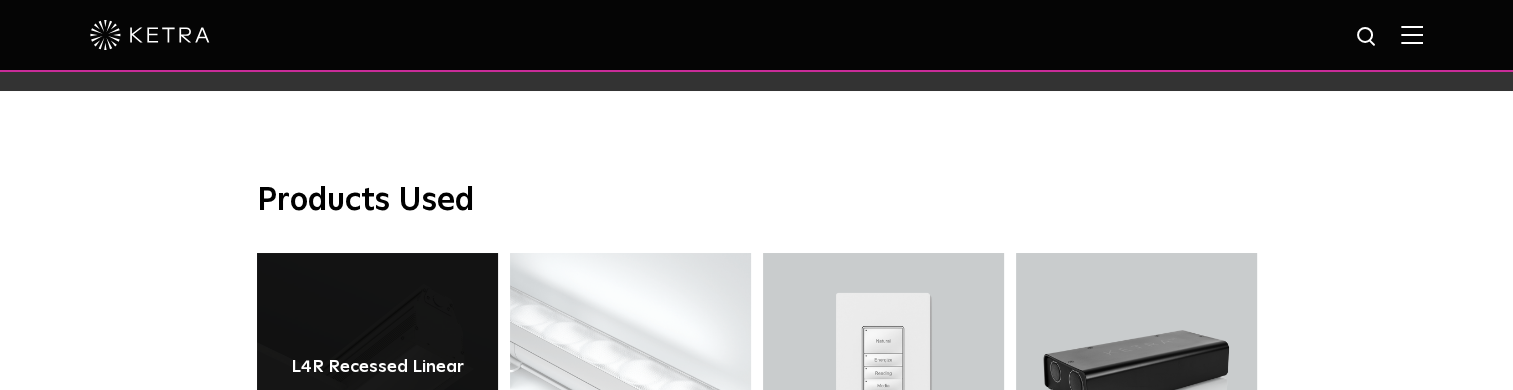 click at bounding box center [377, 368] 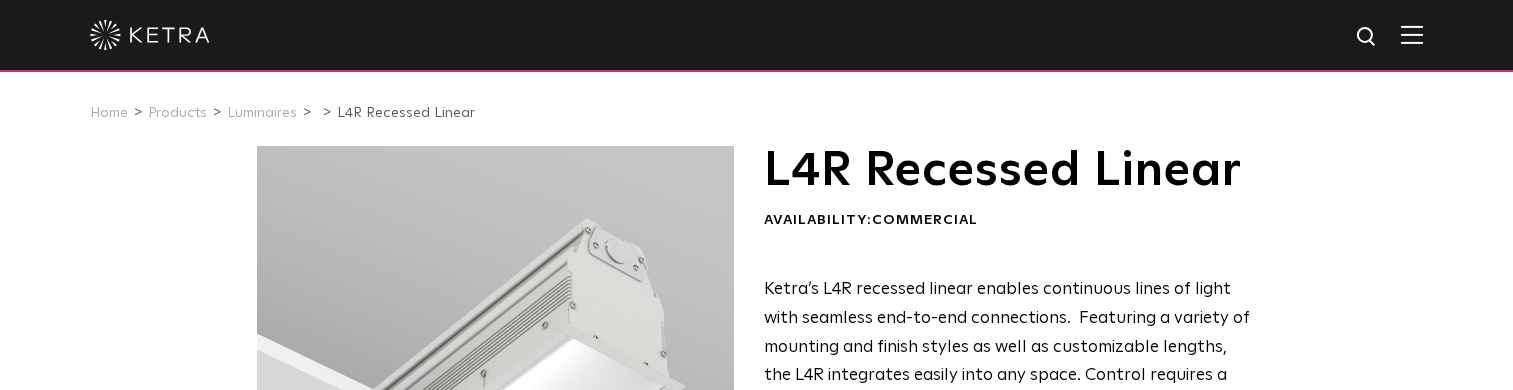 scroll, scrollTop: 0, scrollLeft: 0, axis: both 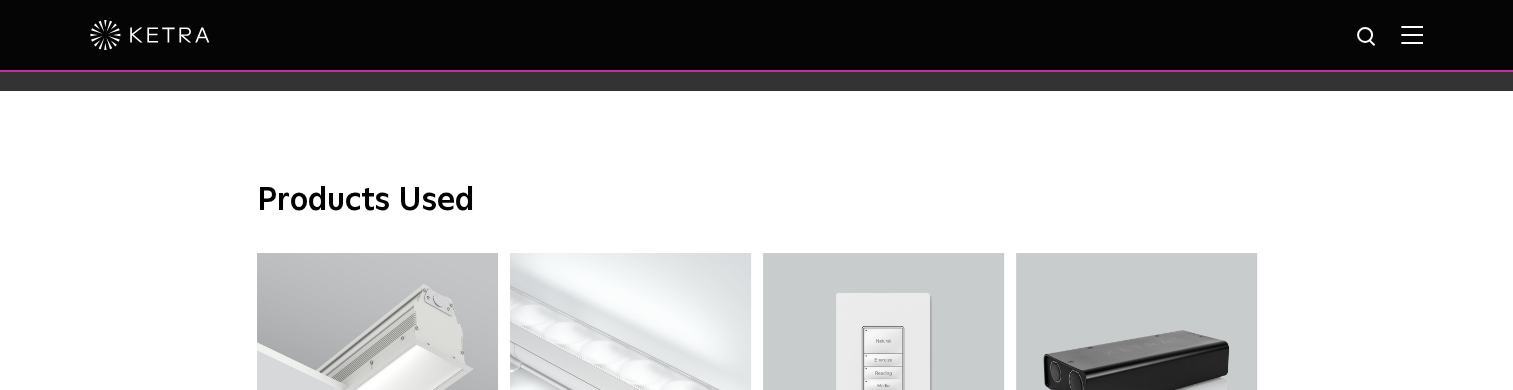 click on "Products Used
L4R Recessed Linear
L4R Recessed Linear
G2 Linear
G2 Linear
X2 Keypad
X2 Keypad
N3 Satellite
N3 Satellite
N4 Hub
N4 Hub" at bounding box center (756, 459) 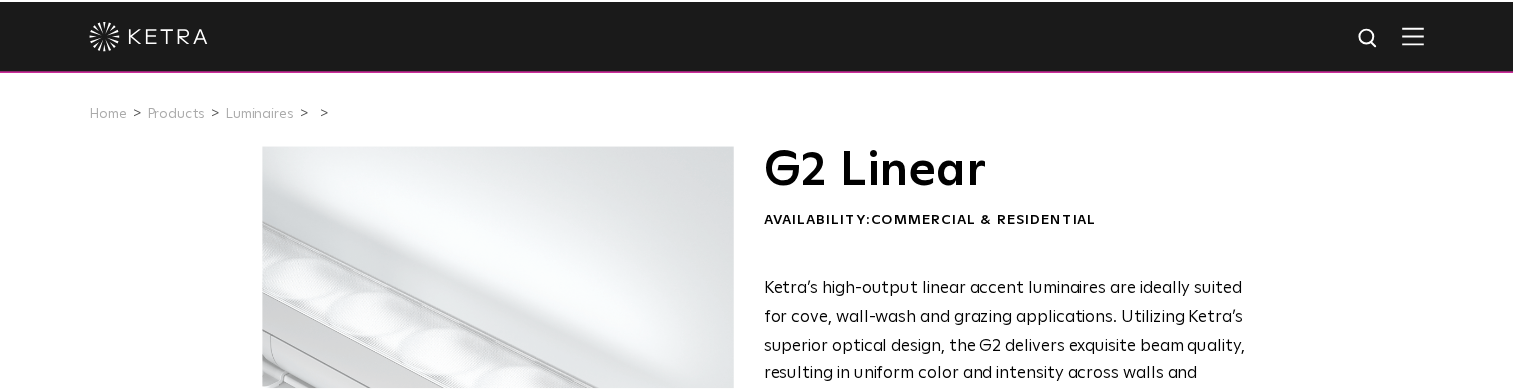 scroll, scrollTop: 0, scrollLeft: 0, axis: both 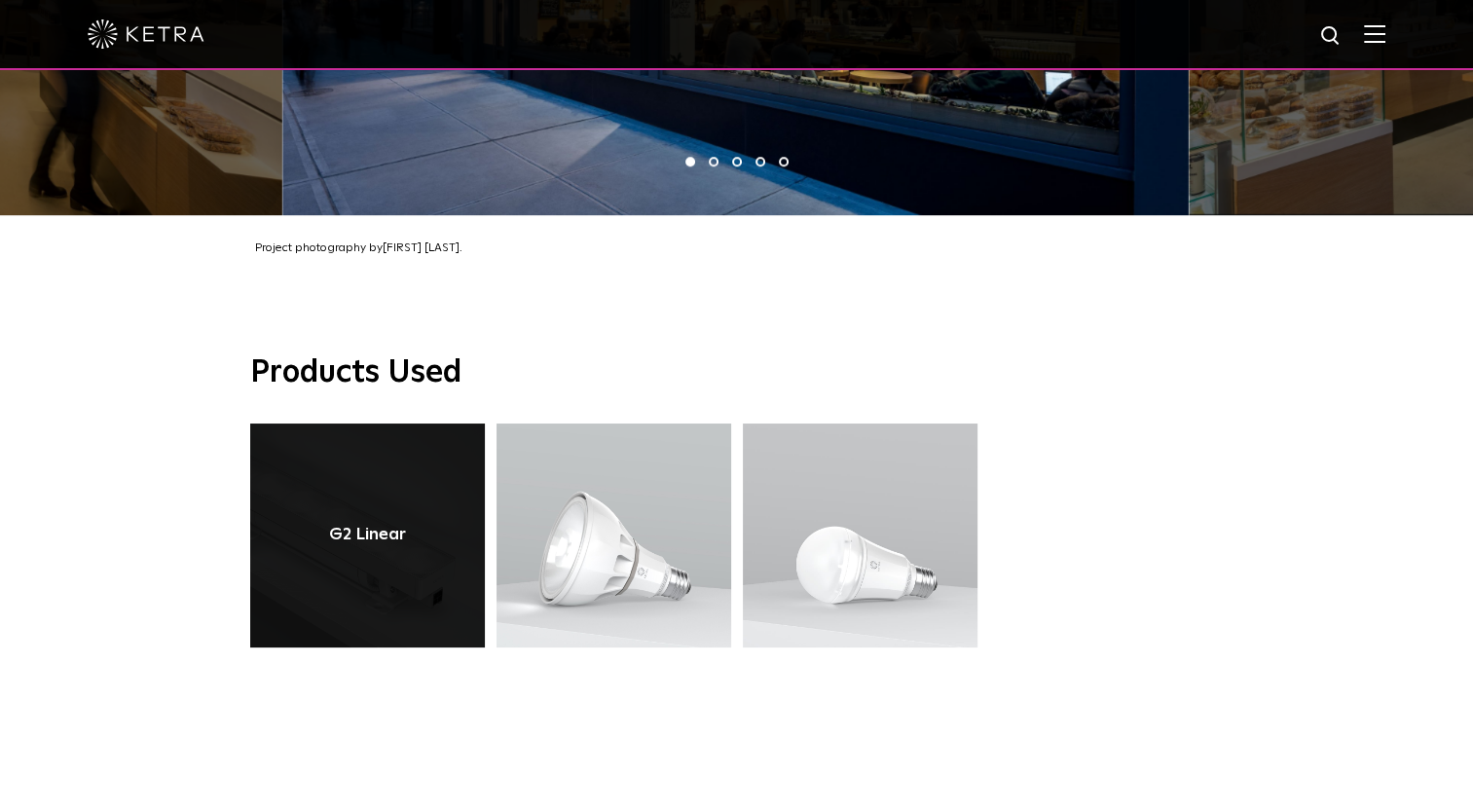 click at bounding box center (367, 535) 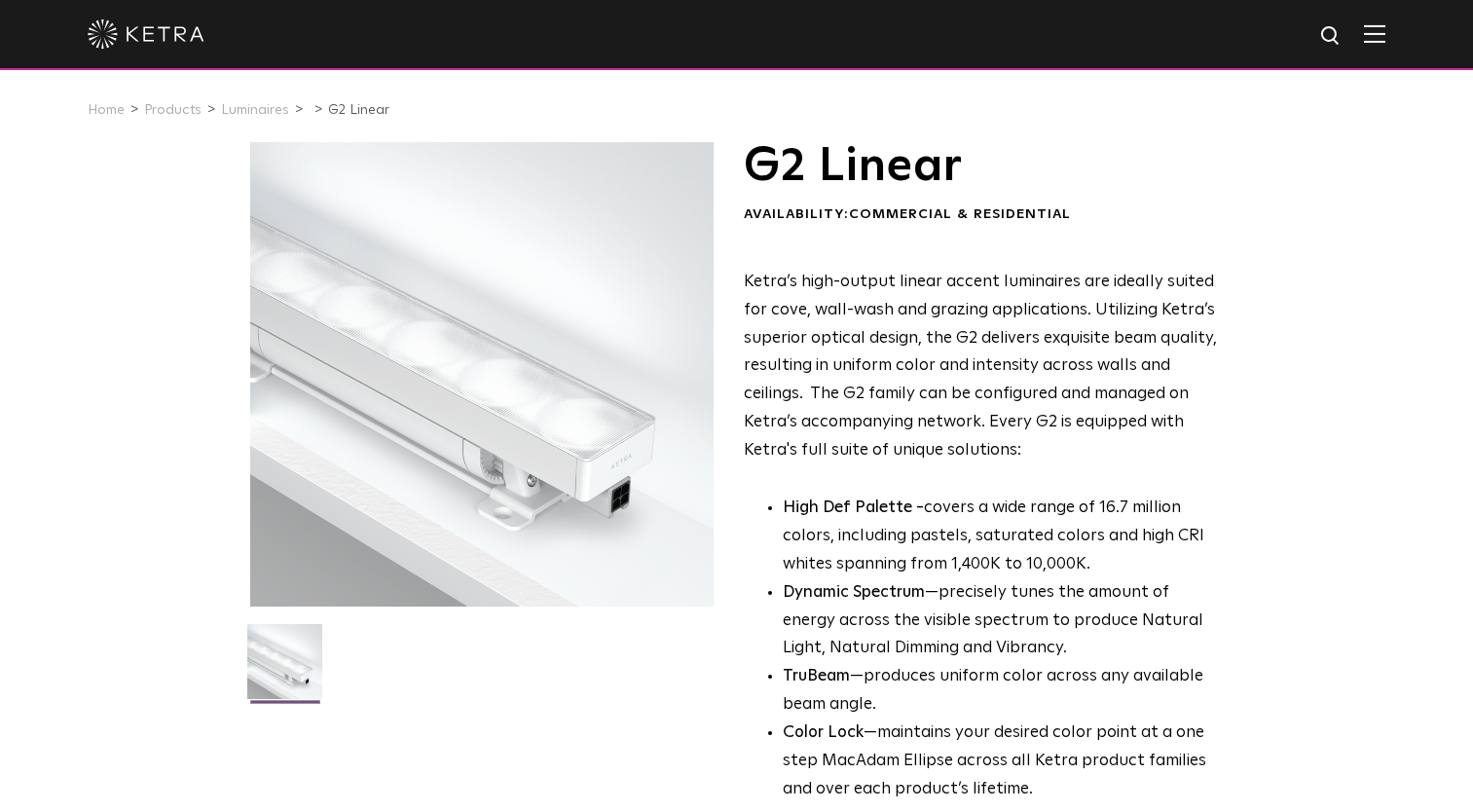 scroll, scrollTop: 0, scrollLeft: 0, axis: both 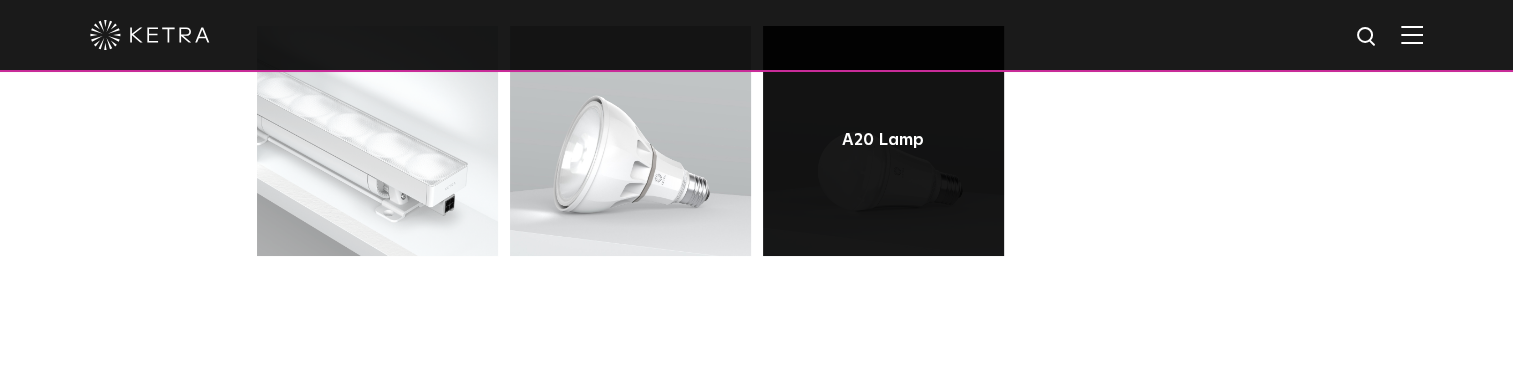click at bounding box center [883, 141] 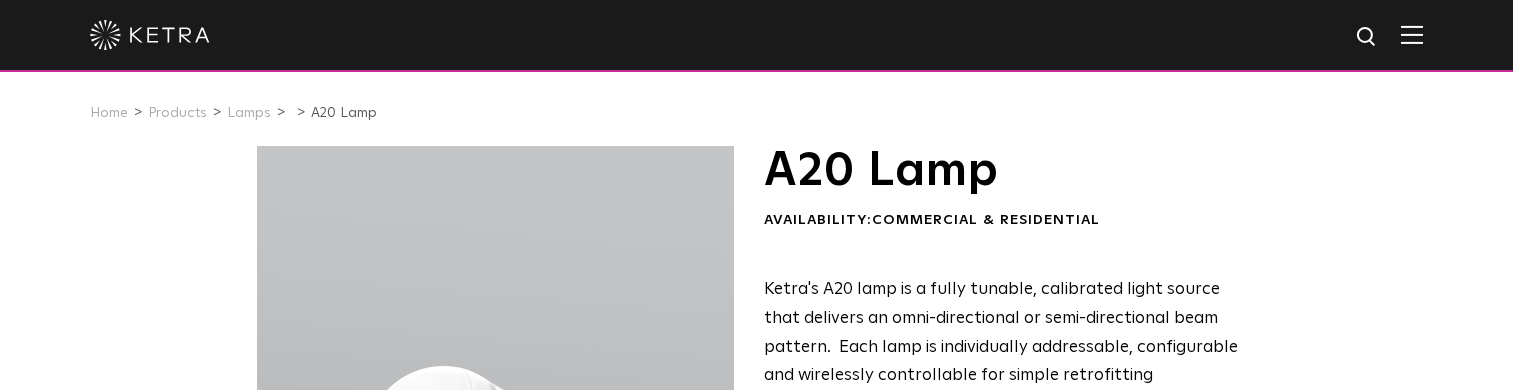 scroll, scrollTop: 0, scrollLeft: 0, axis: both 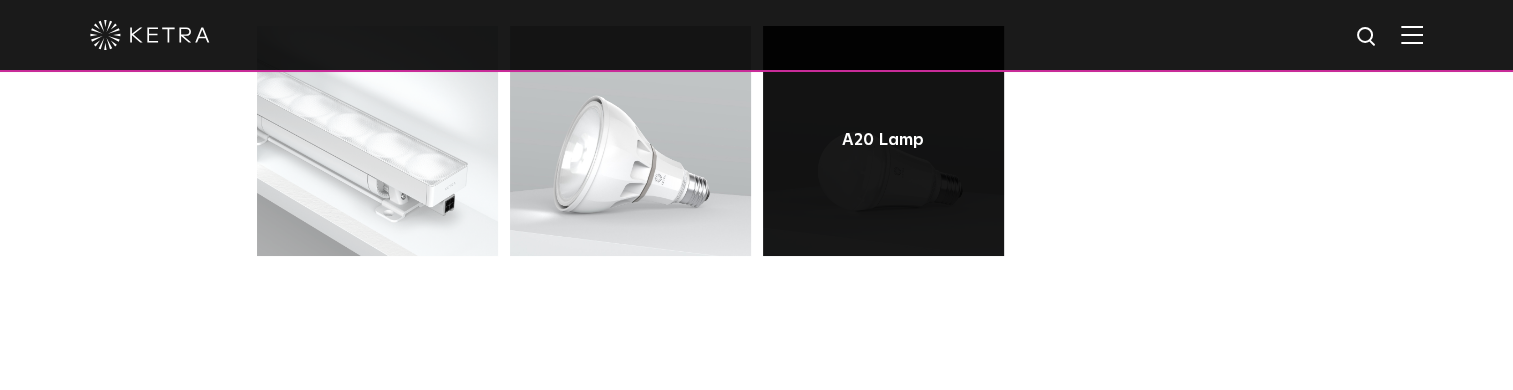 click at bounding box center (883, 141) 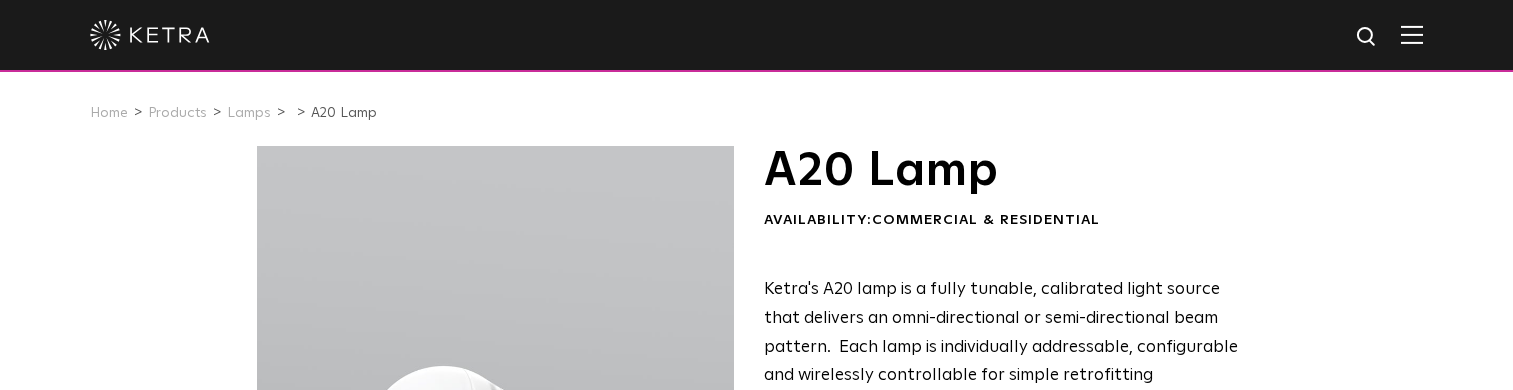 scroll, scrollTop: 0, scrollLeft: 0, axis: both 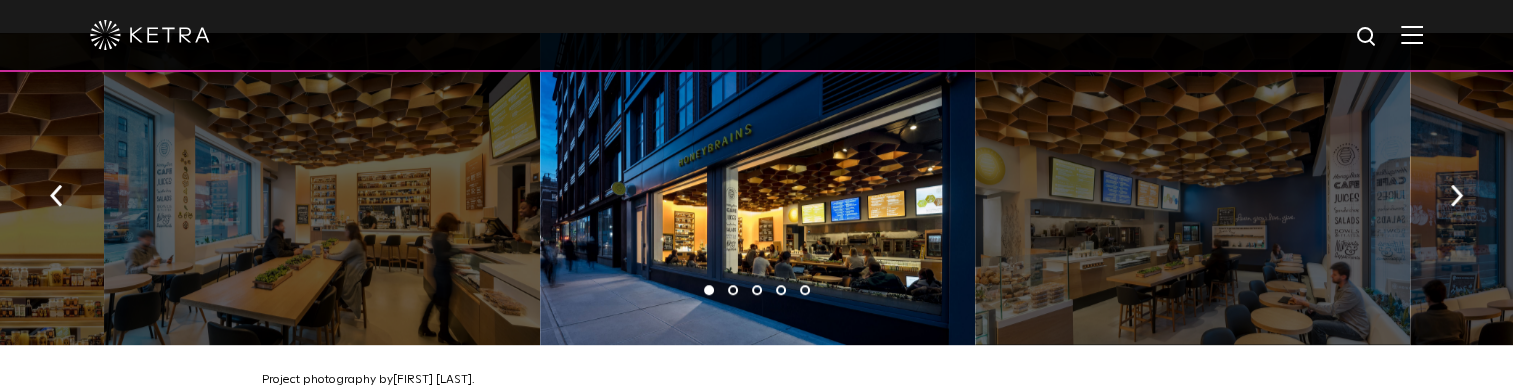 click on "2" at bounding box center [733, 290] 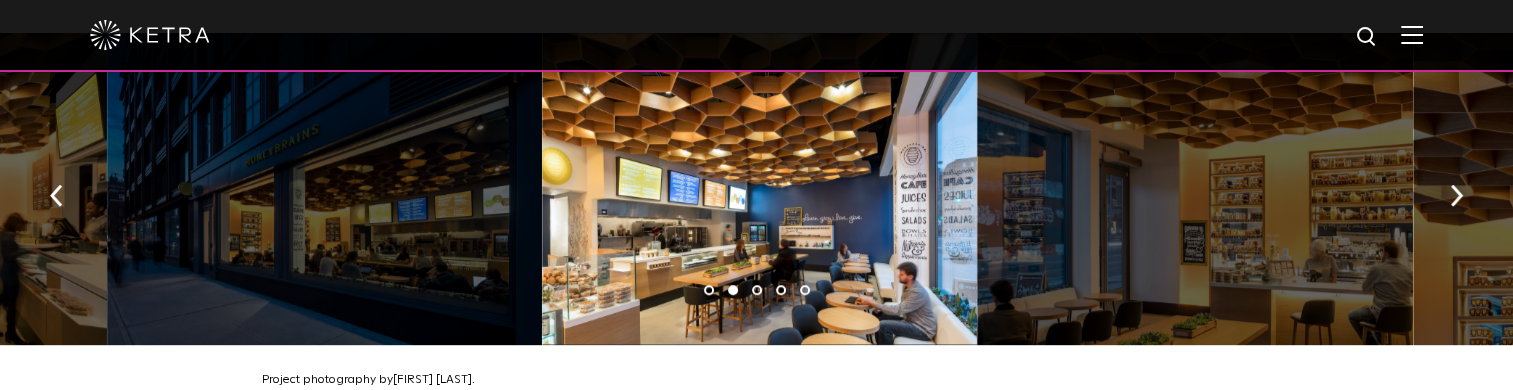 drag, startPoint x: 419, startPoint y: 201, endPoint x: 743, endPoint y: 115, distance: 335.21933 